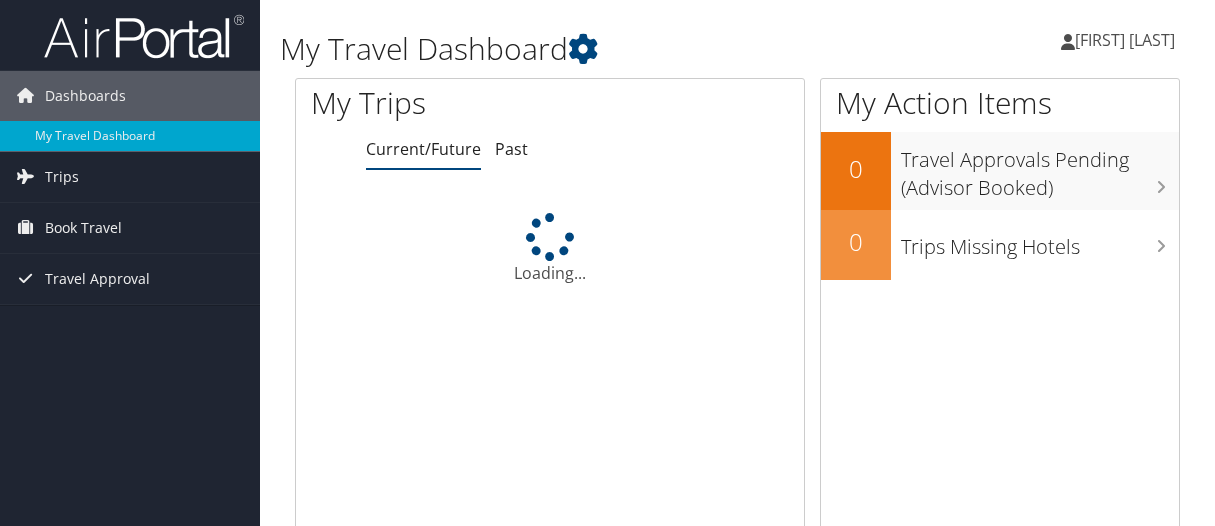 scroll, scrollTop: 0, scrollLeft: 0, axis: both 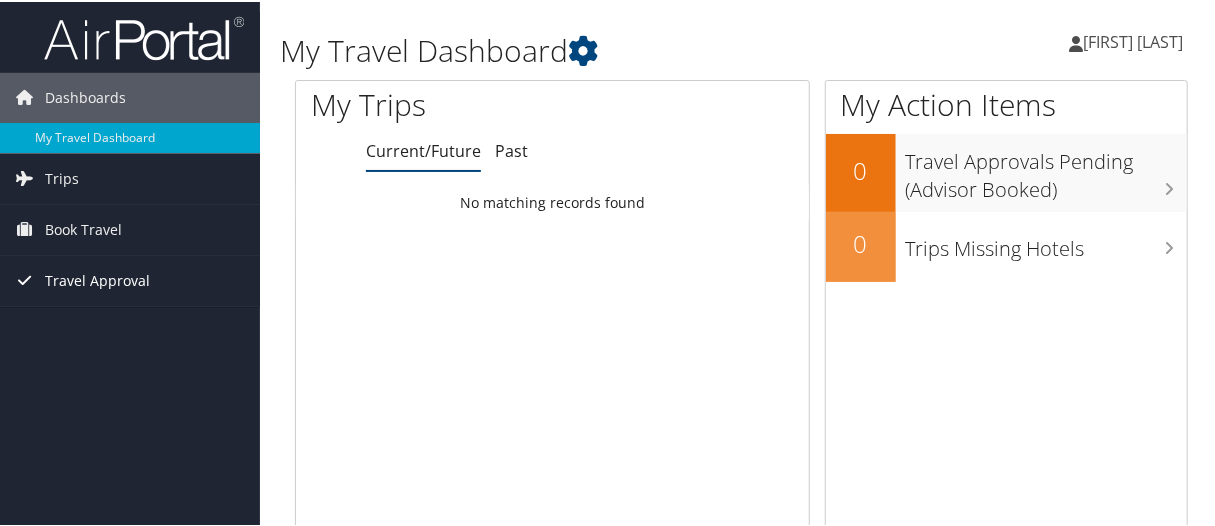 click on "Travel Approval" at bounding box center (97, 279) 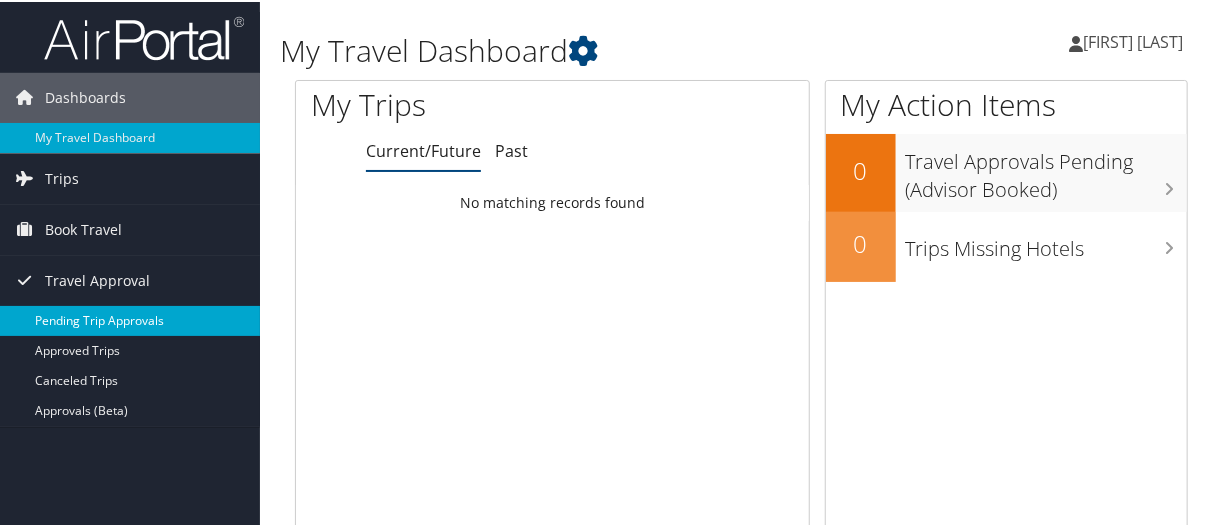 click on "Pending Trip Approvals" at bounding box center (130, 319) 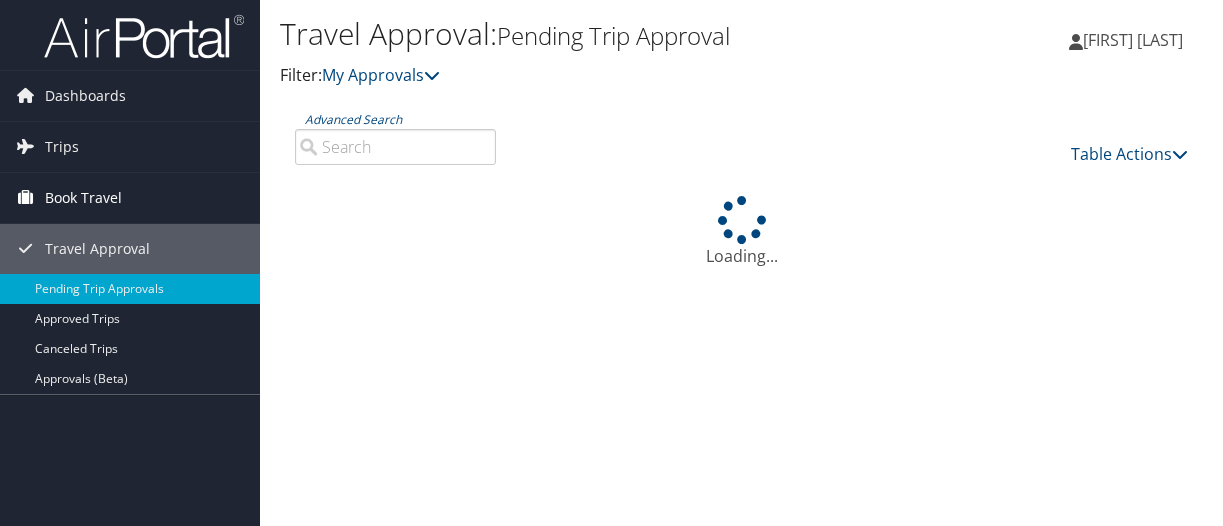 scroll, scrollTop: 0, scrollLeft: 0, axis: both 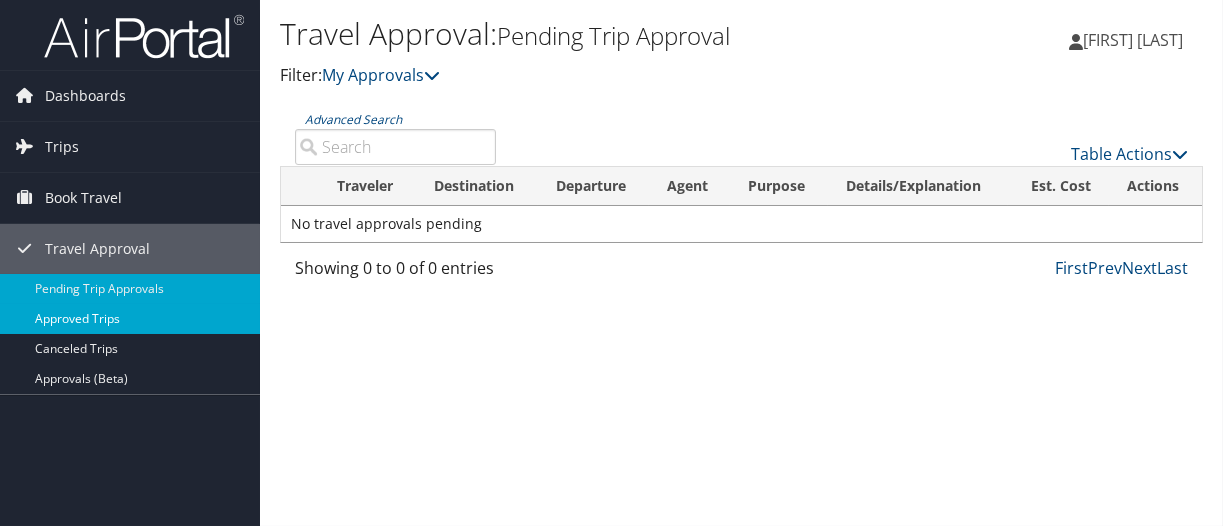click on "Approved Trips" at bounding box center [130, 319] 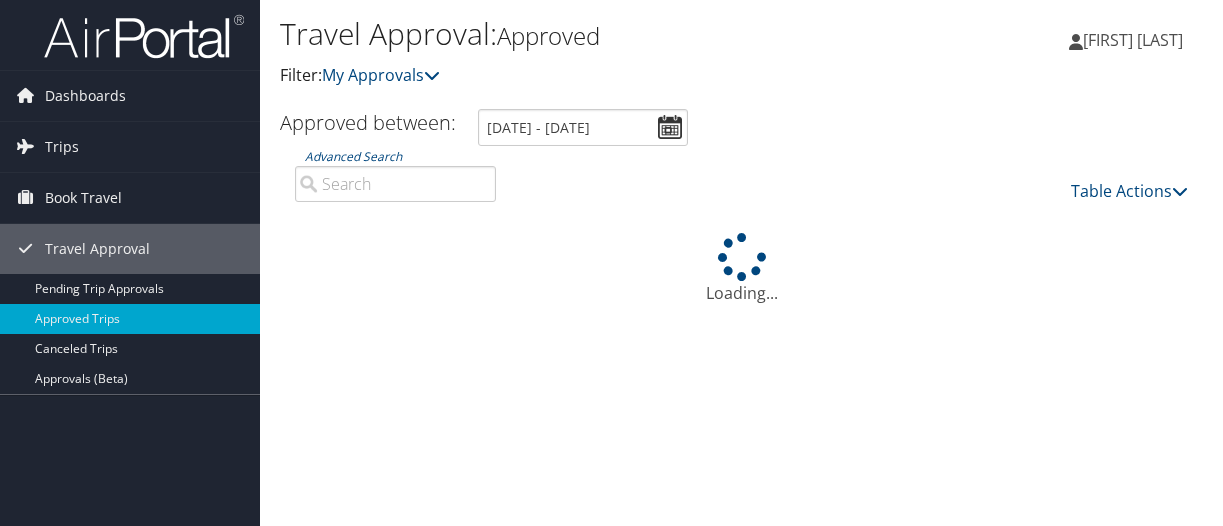 scroll, scrollTop: 0, scrollLeft: 0, axis: both 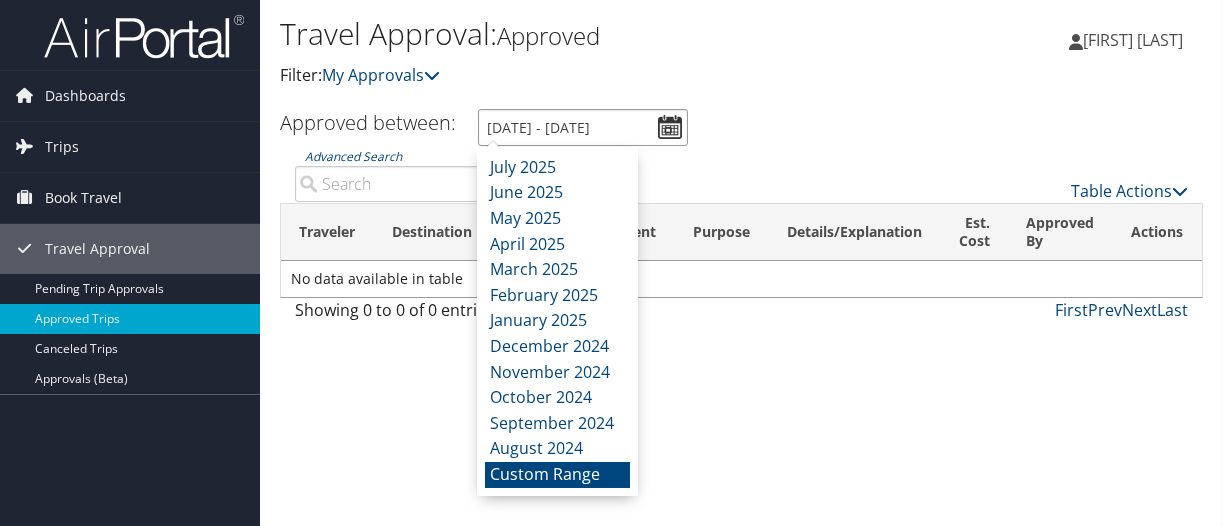 click on "[DATE] - [DATE]" at bounding box center [583, 127] 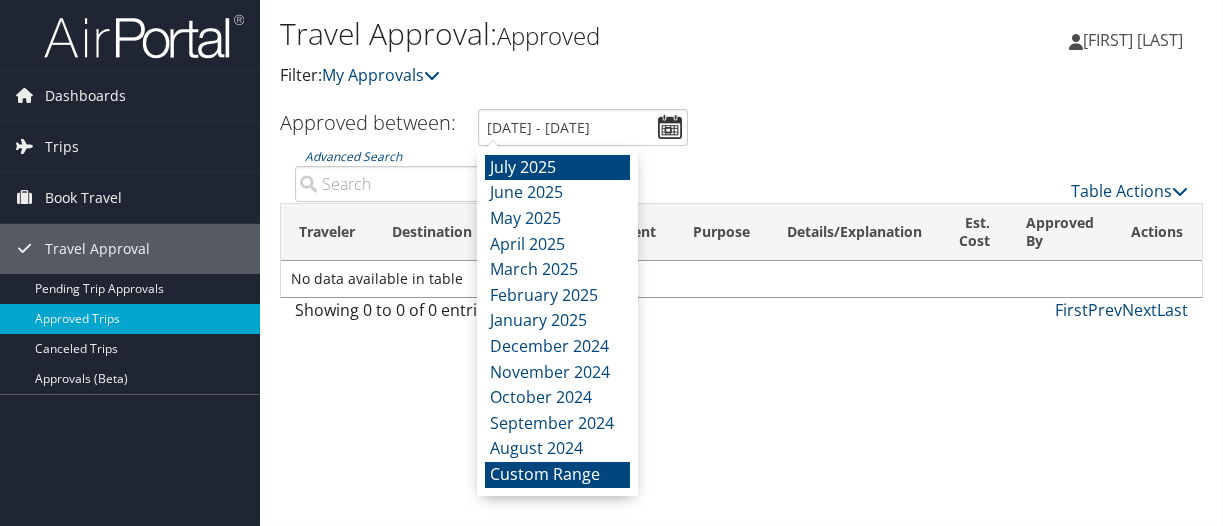 click on "July 2025" at bounding box center (557, 168) 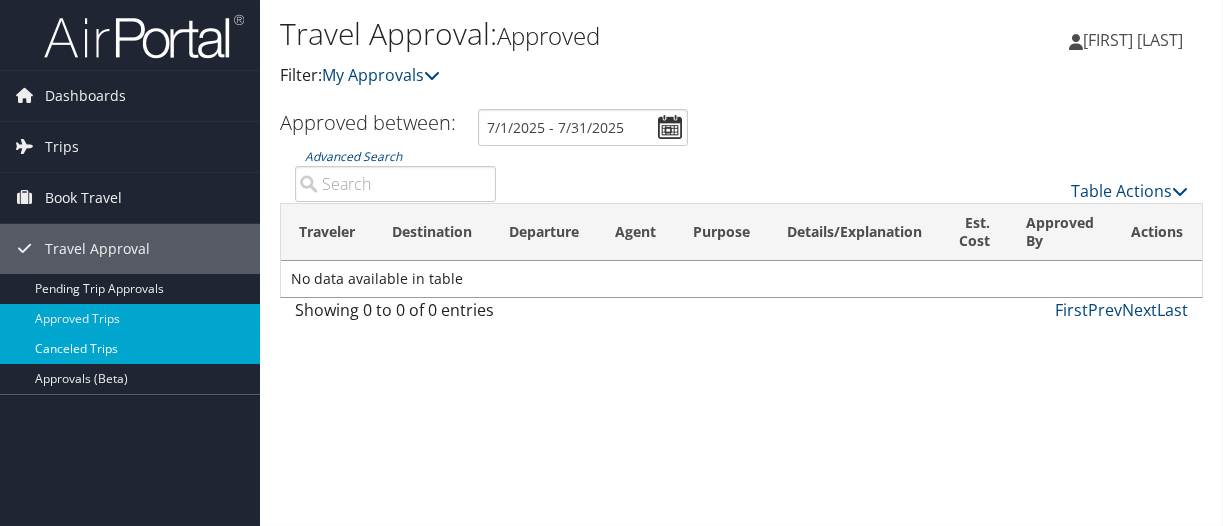 click on "Canceled Trips" at bounding box center (130, 349) 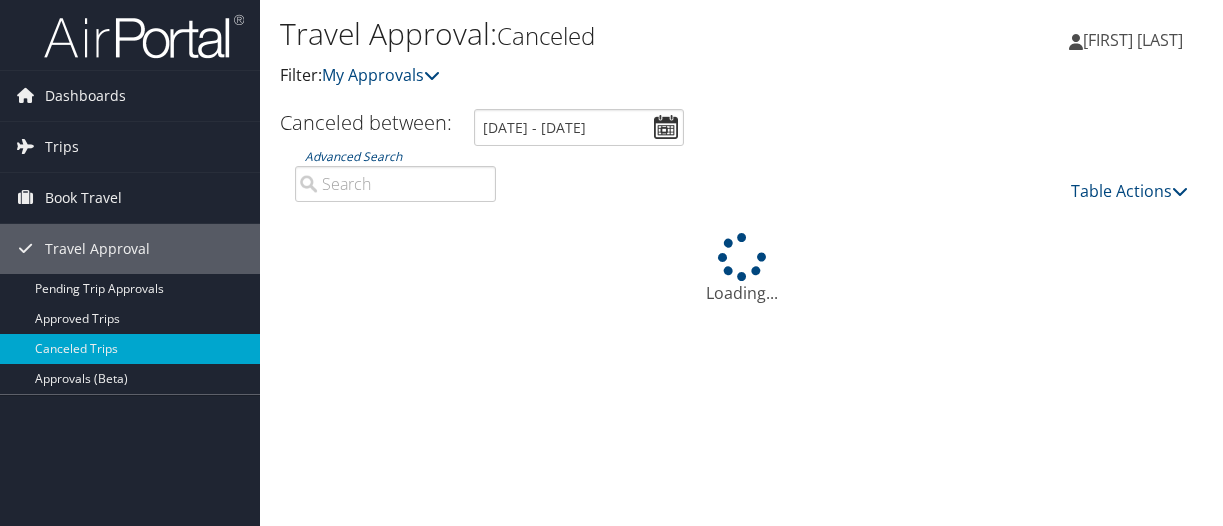 scroll, scrollTop: 0, scrollLeft: 0, axis: both 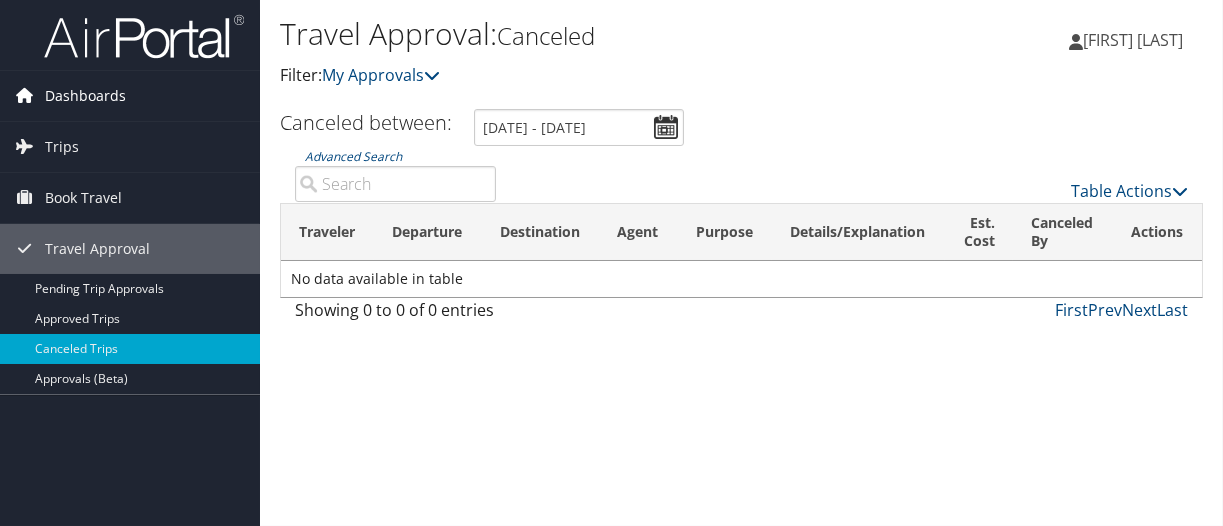 click on "Dashboards" at bounding box center [85, 96] 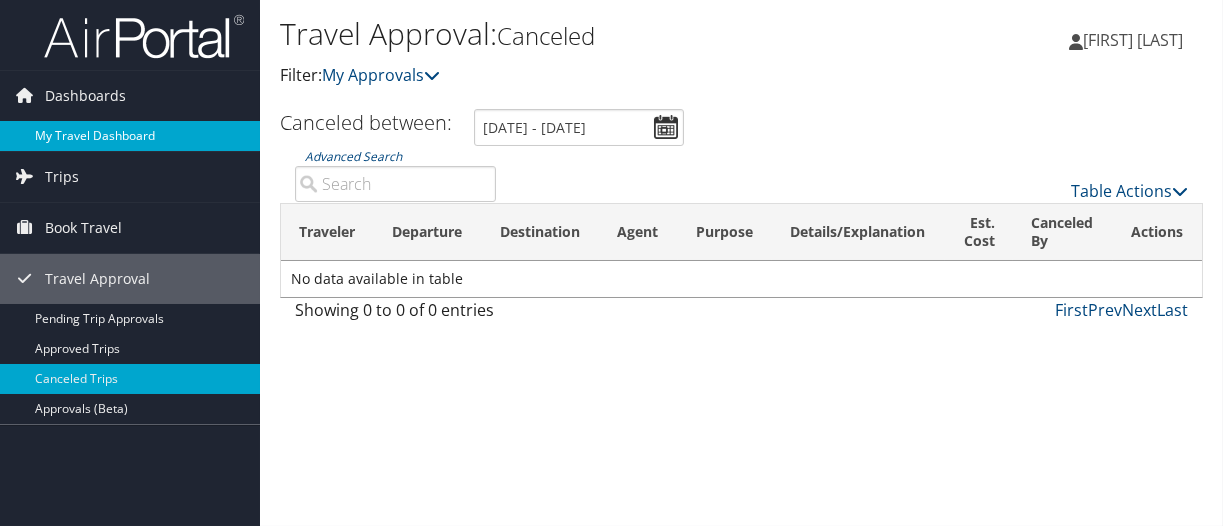 click on "My Travel Dashboard" at bounding box center [130, 136] 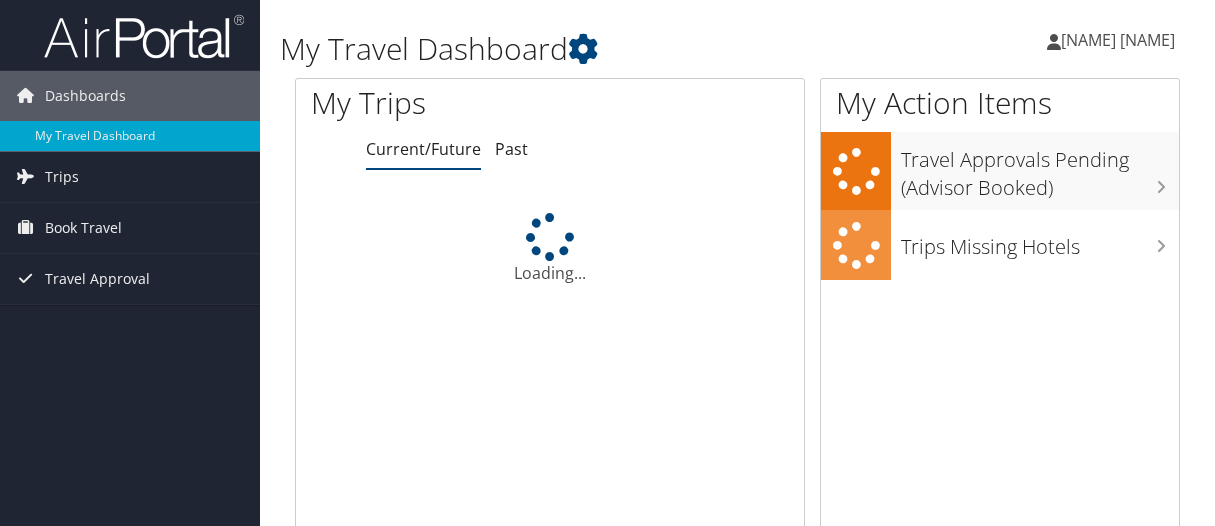 scroll, scrollTop: 0, scrollLeft: 0, axis: both 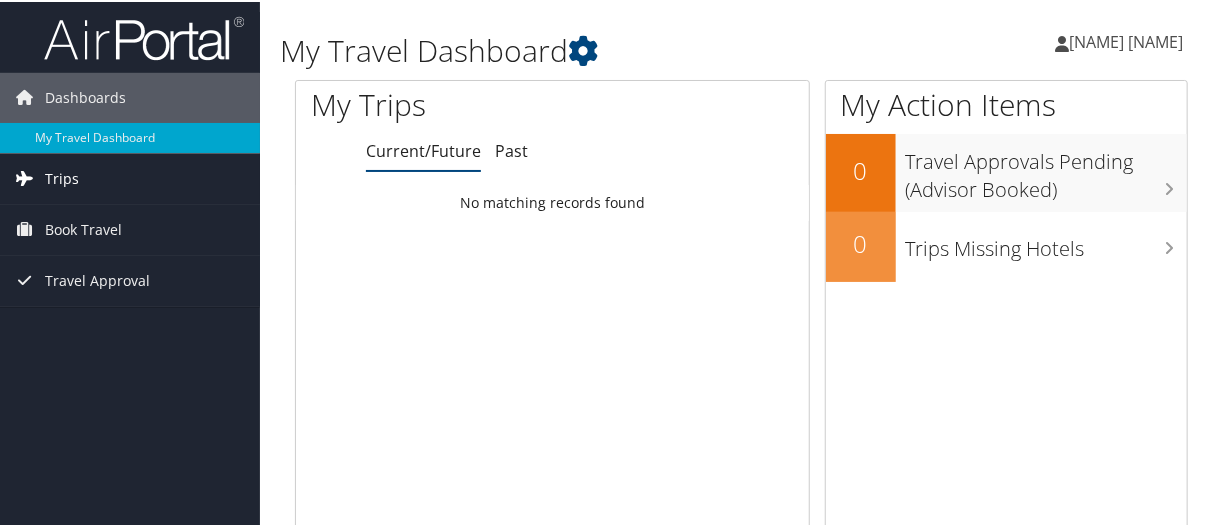 click on "Trips" at bounding box center (62, 177) 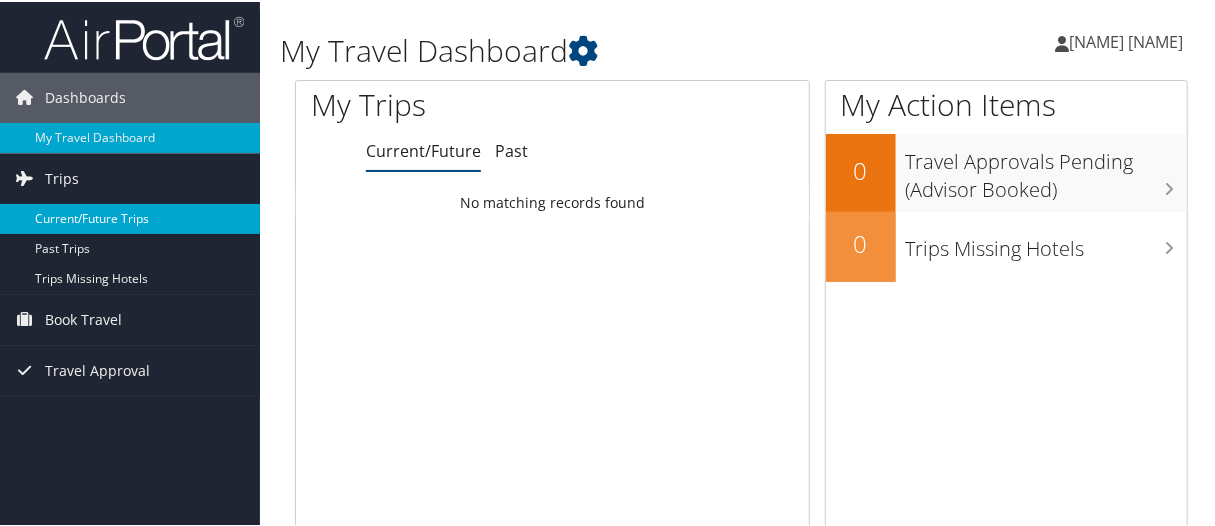 click on "Current/Future Trips" at bounding box center [130, 217] 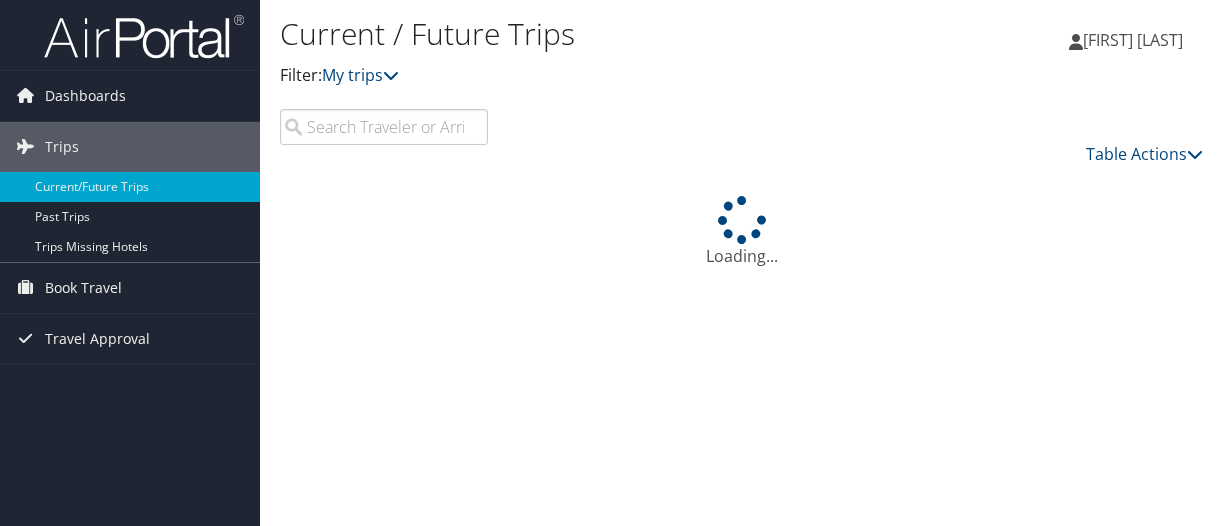 scroll, scrollTop: 0, scrollLeft: 0, axis: both 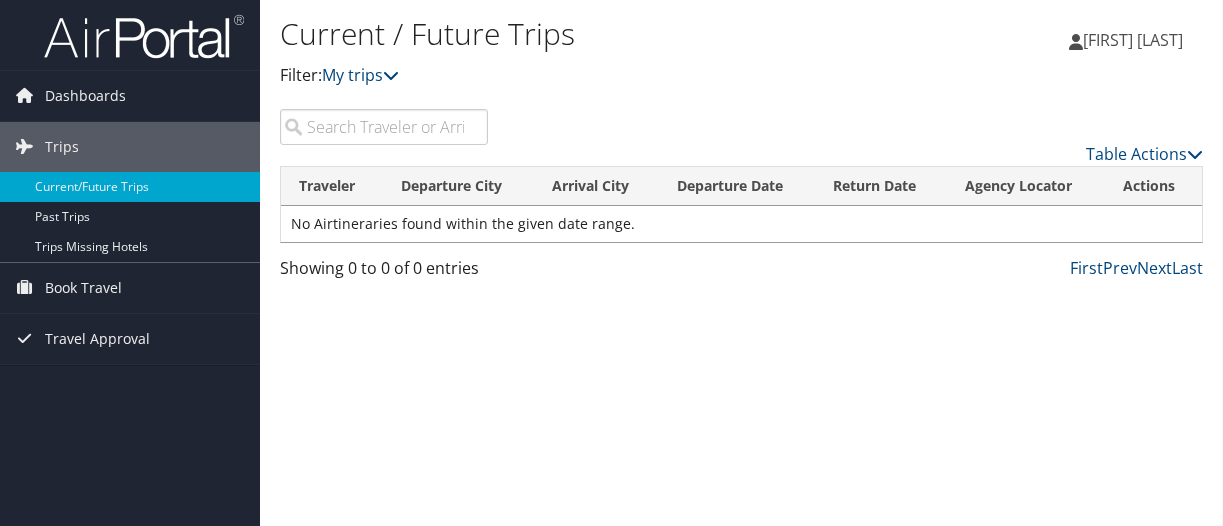 click on "[FIRST] [LAST]" at bounding box center (1133, 40) 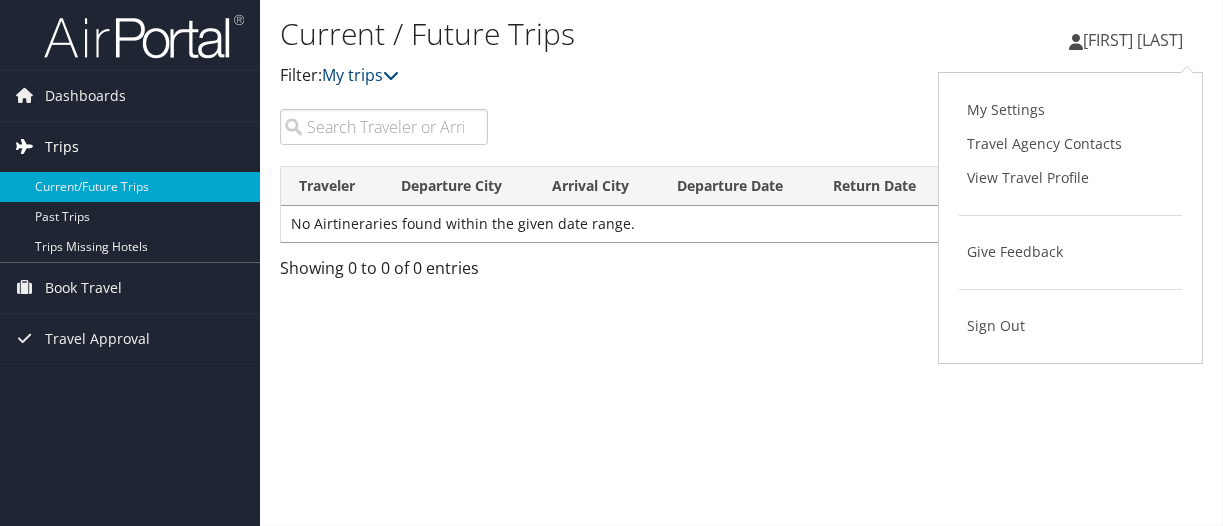 click on "Trips" at bounding box center [62, 147] 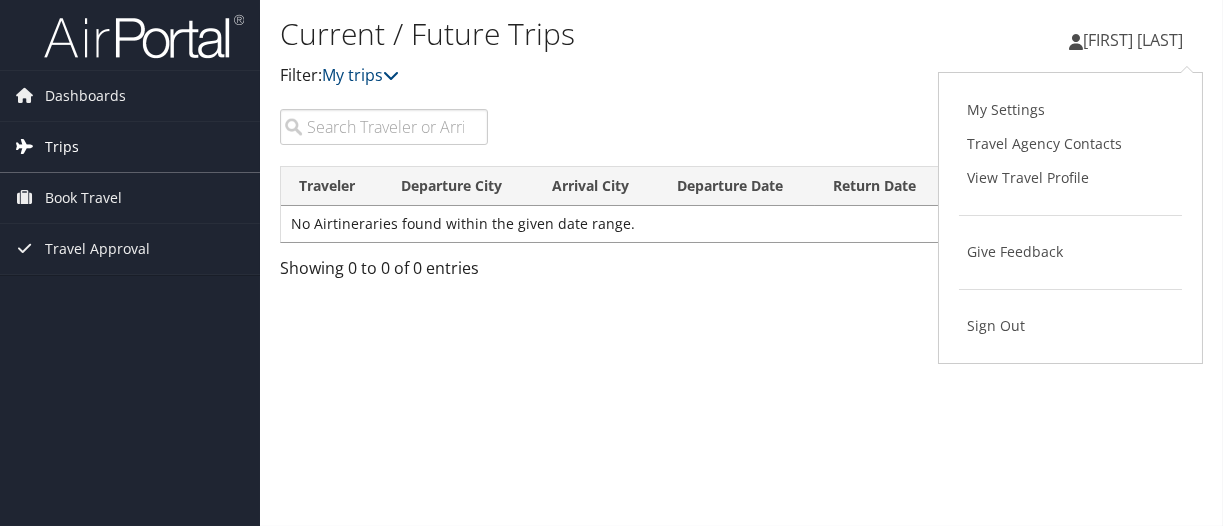 click on "Trips" at bounding box center [62, 147] 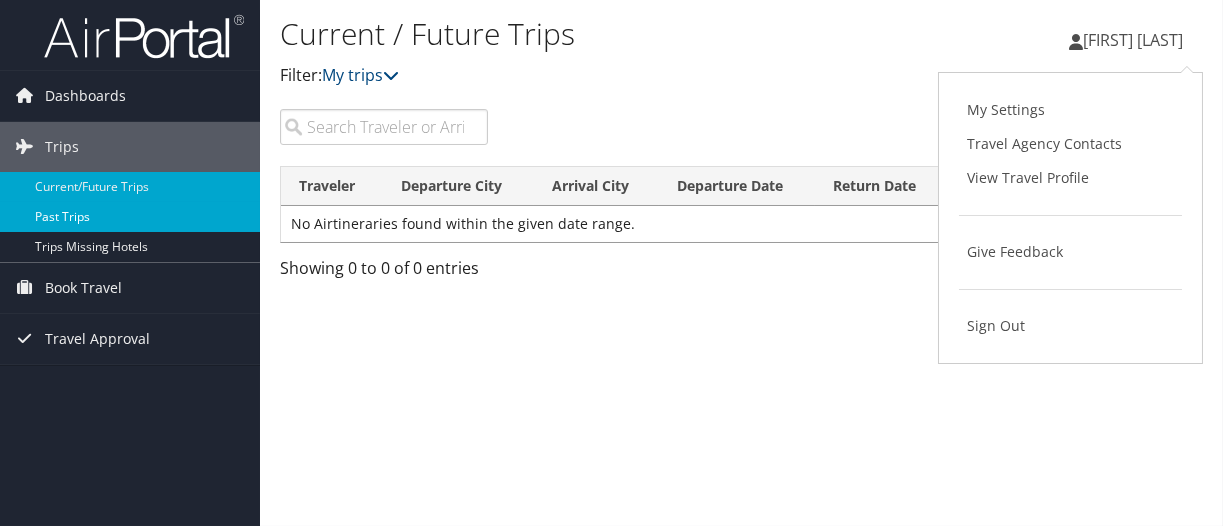 click on "Past Trips" at bounding box center [130, 217] 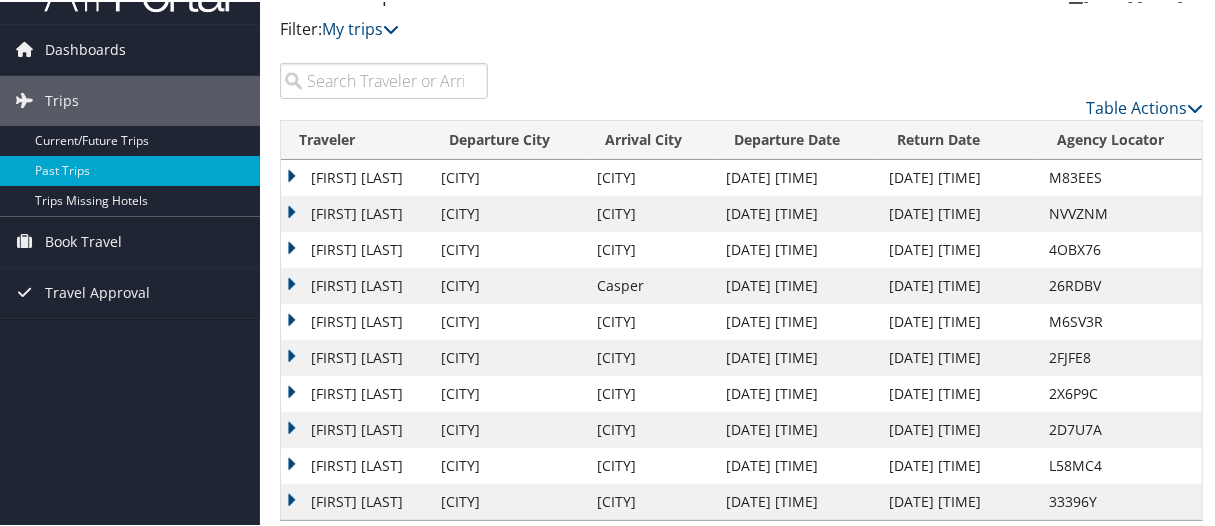 scroll, scrollTop: 73, scrollLeft: 0, axis: vertical 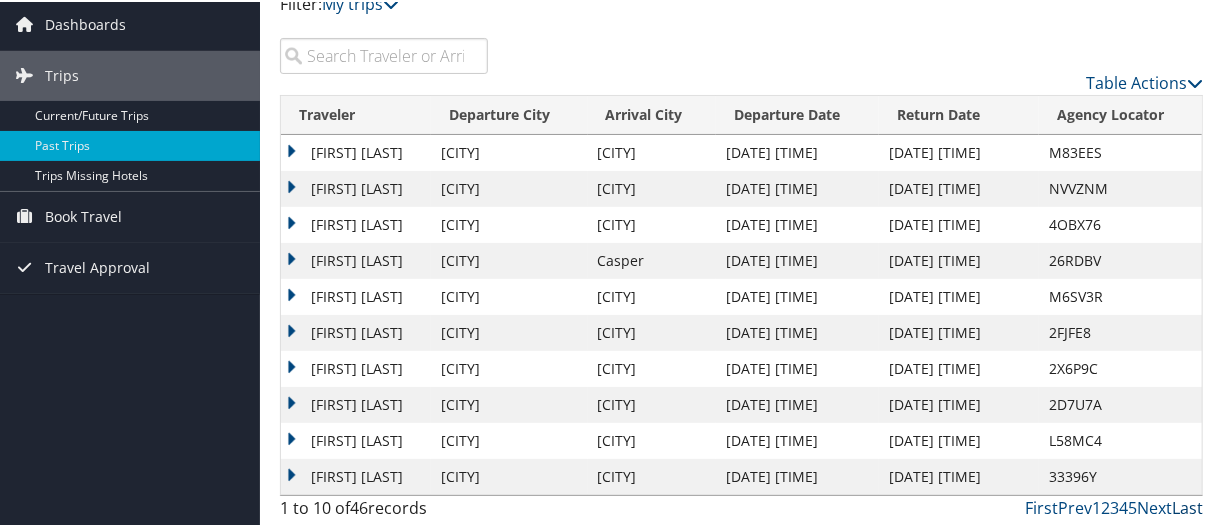click on "Last" at bounding box center [1187, 506] 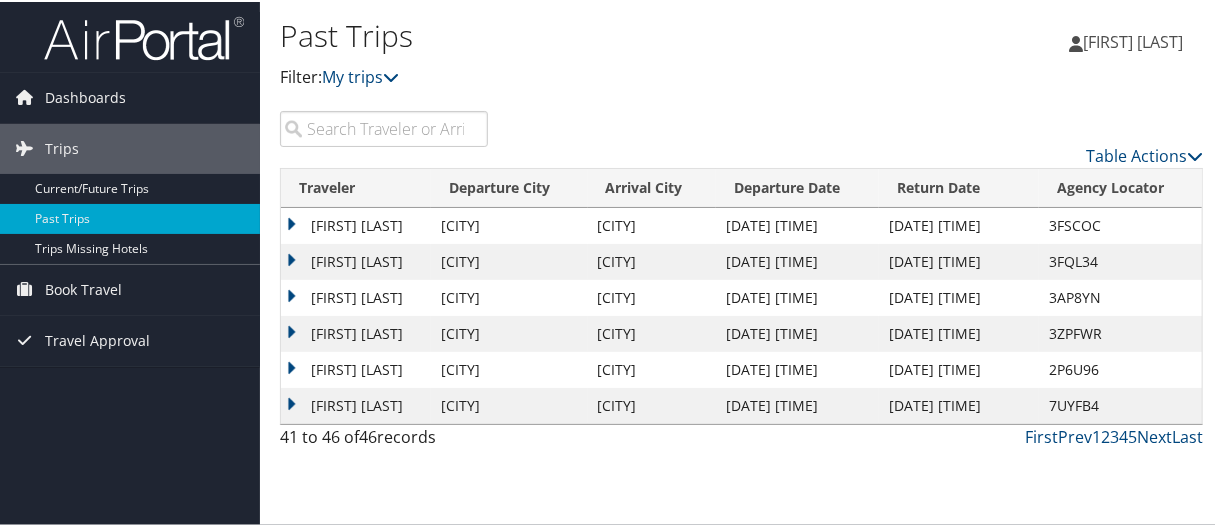 scroll, scrollTop: 0, scrollLeft: 0, axis: both 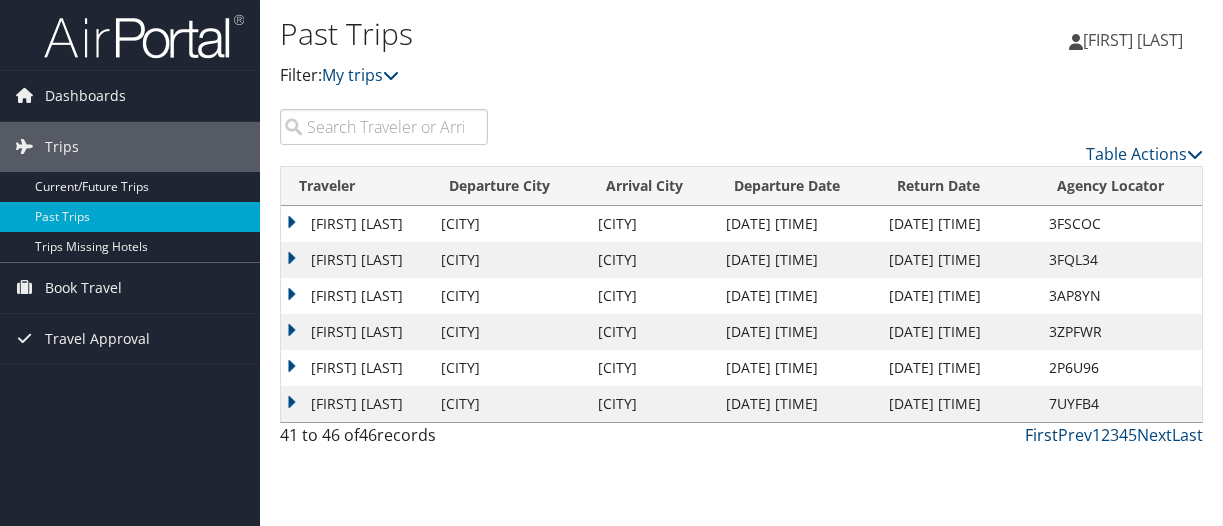 click on "First" at bounding box center (1041, 435) 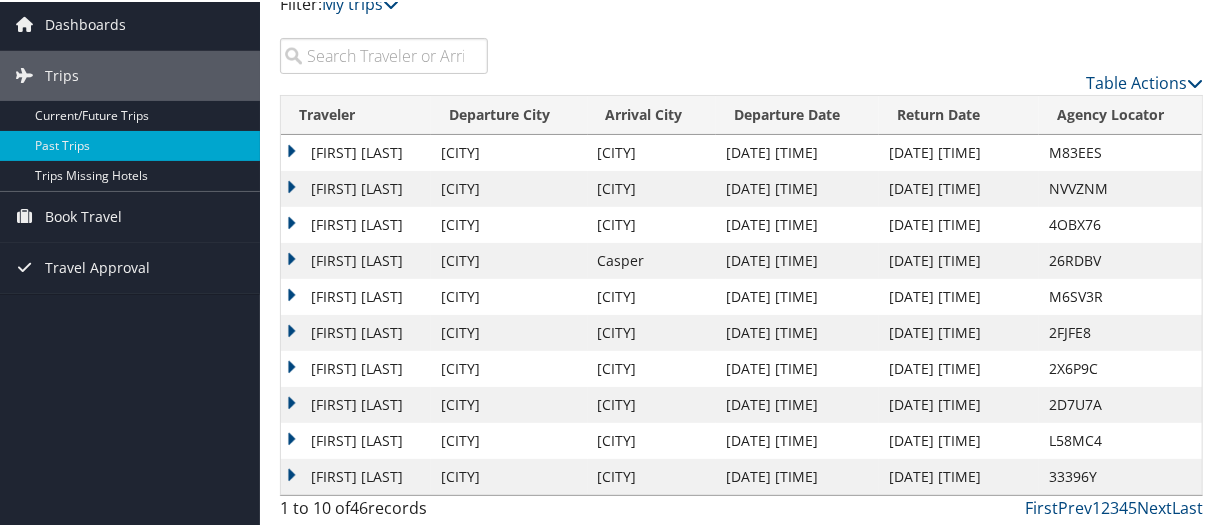scroll, scrollTop: 0, scrollLeft: 0, axis: both 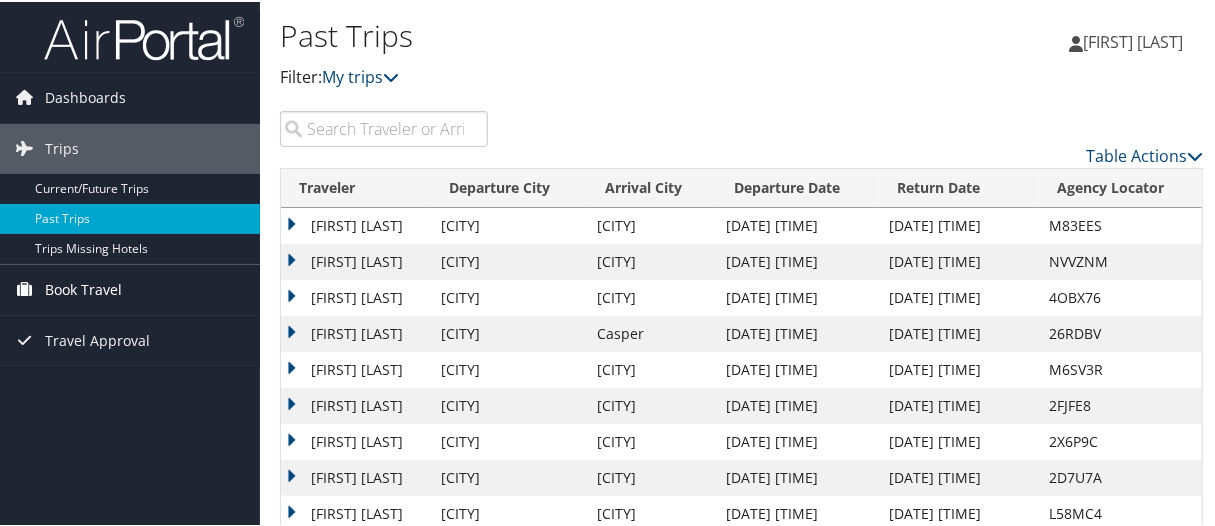 click on "Book Travel" at bounding box center [83, 288] 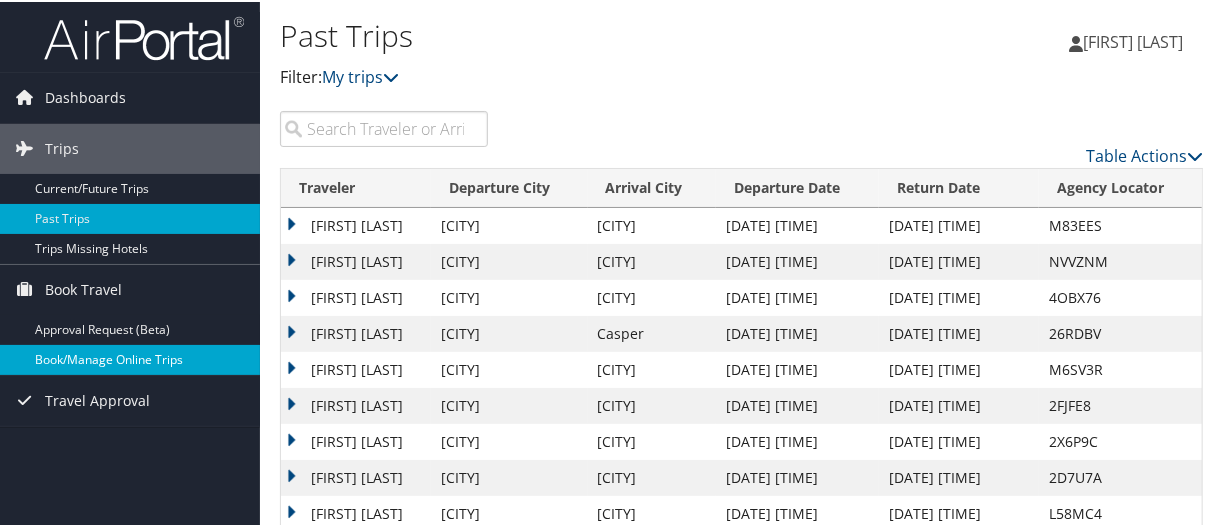 click on "Book/Manage Online Trips" at bounding box center (130, 358) 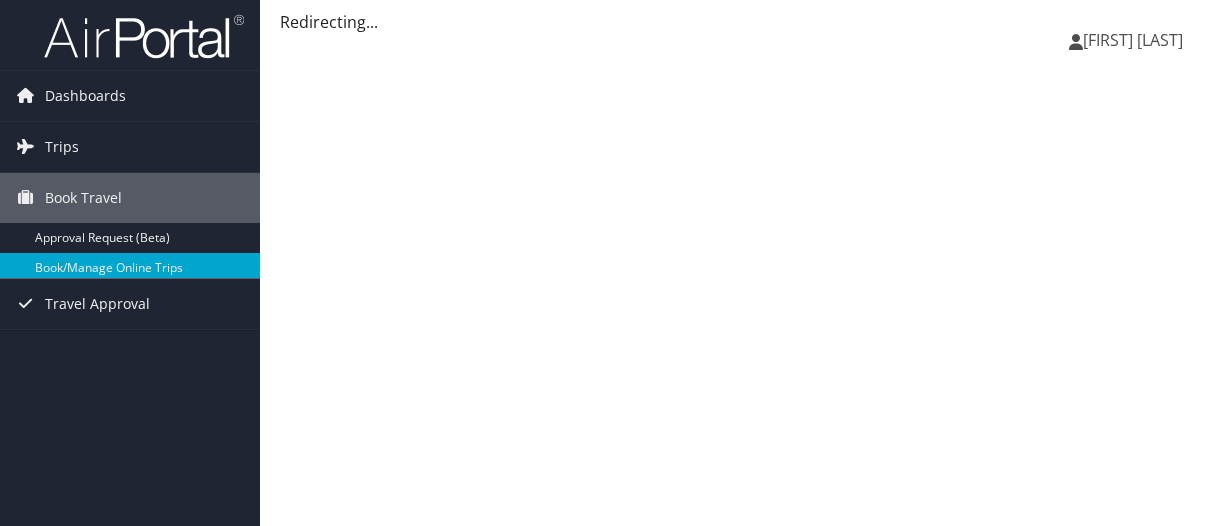 scroll, scrollTop: 0, scrollLeft: 0, axis: both 